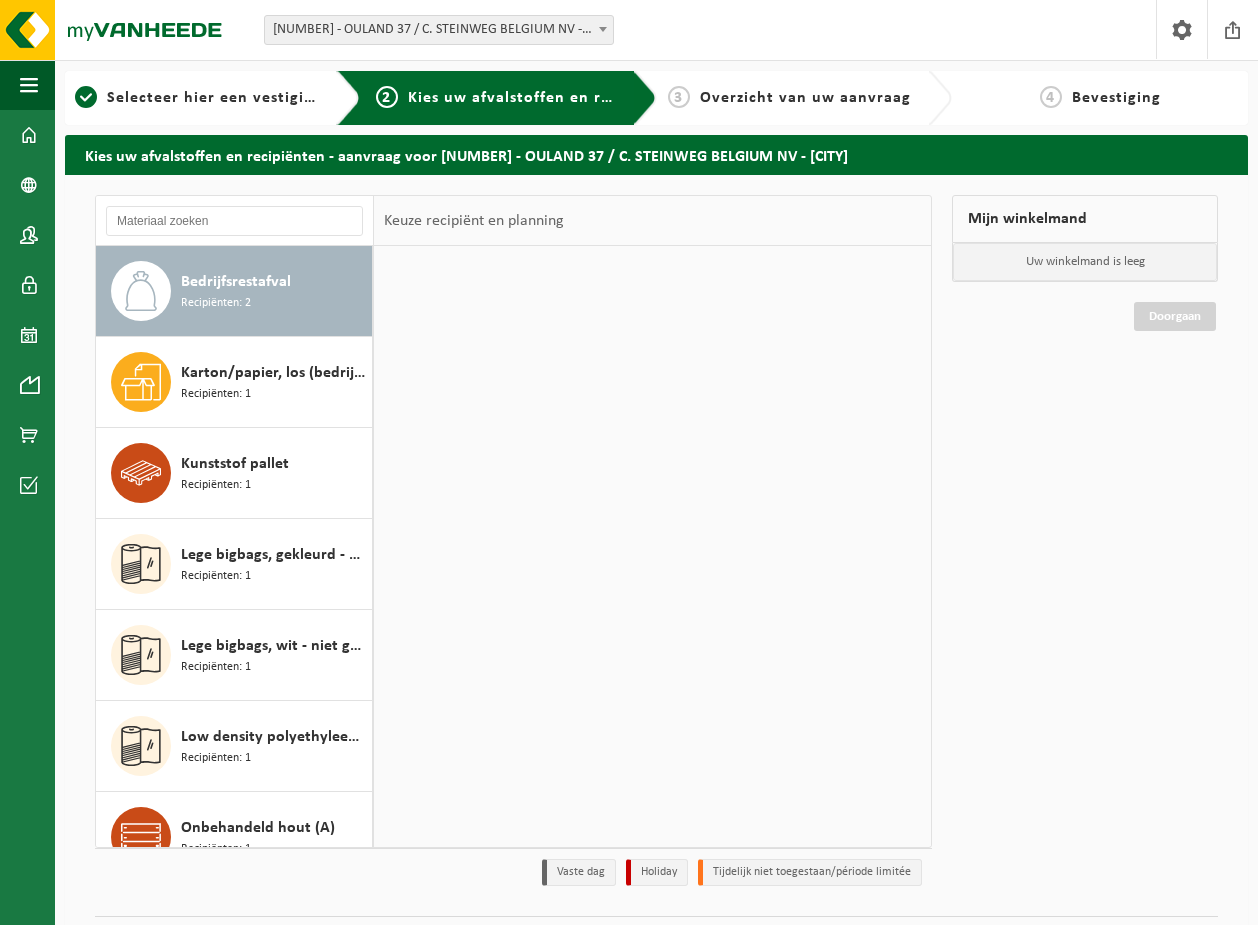 scroll, scrollTop: 0, scrollLeft: 0, axis: both 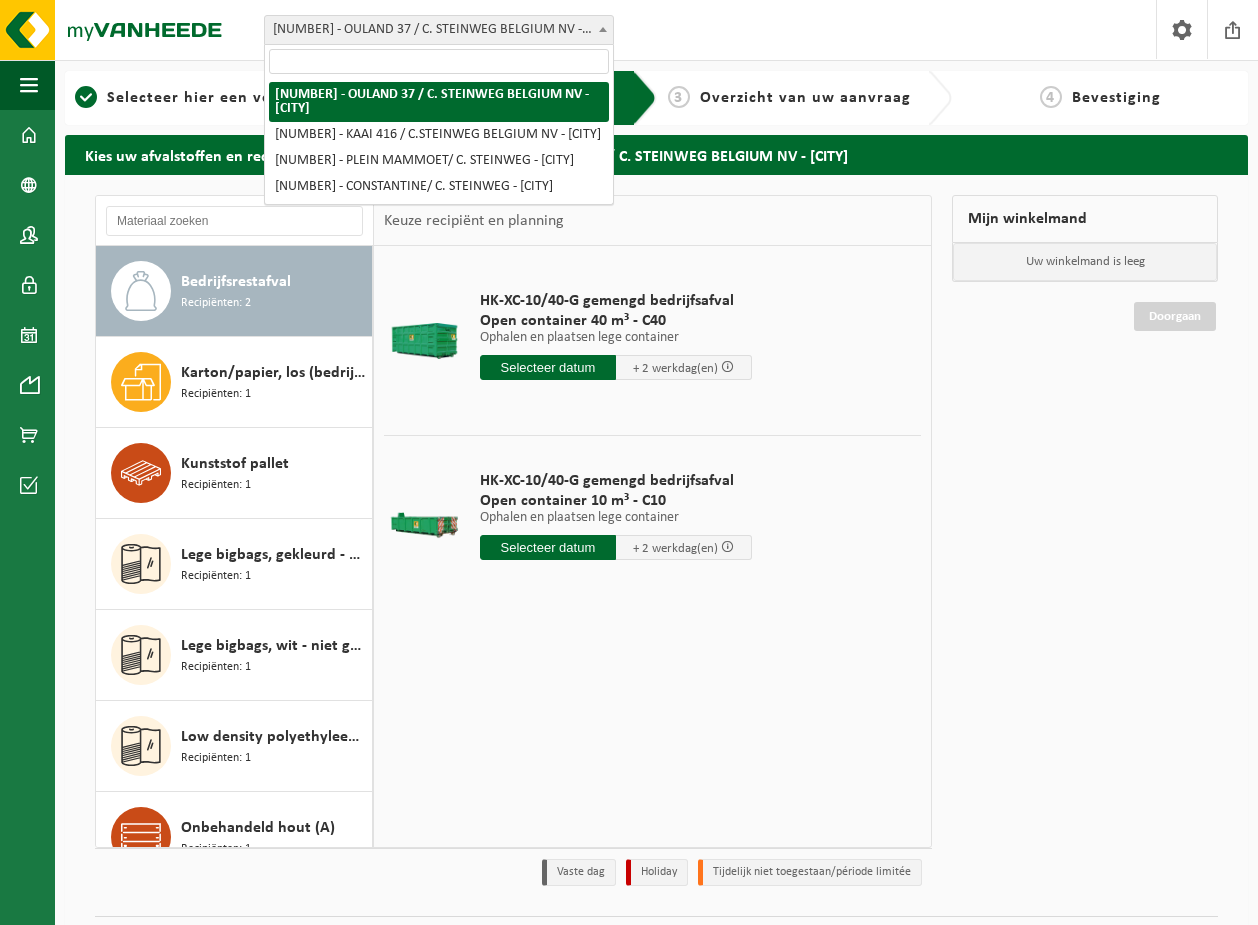 click on "[NUMBER] - [NAME] 37 / C. STEINWEG BELGIUM NV - [CITY]" at bounding box center [439, 30] 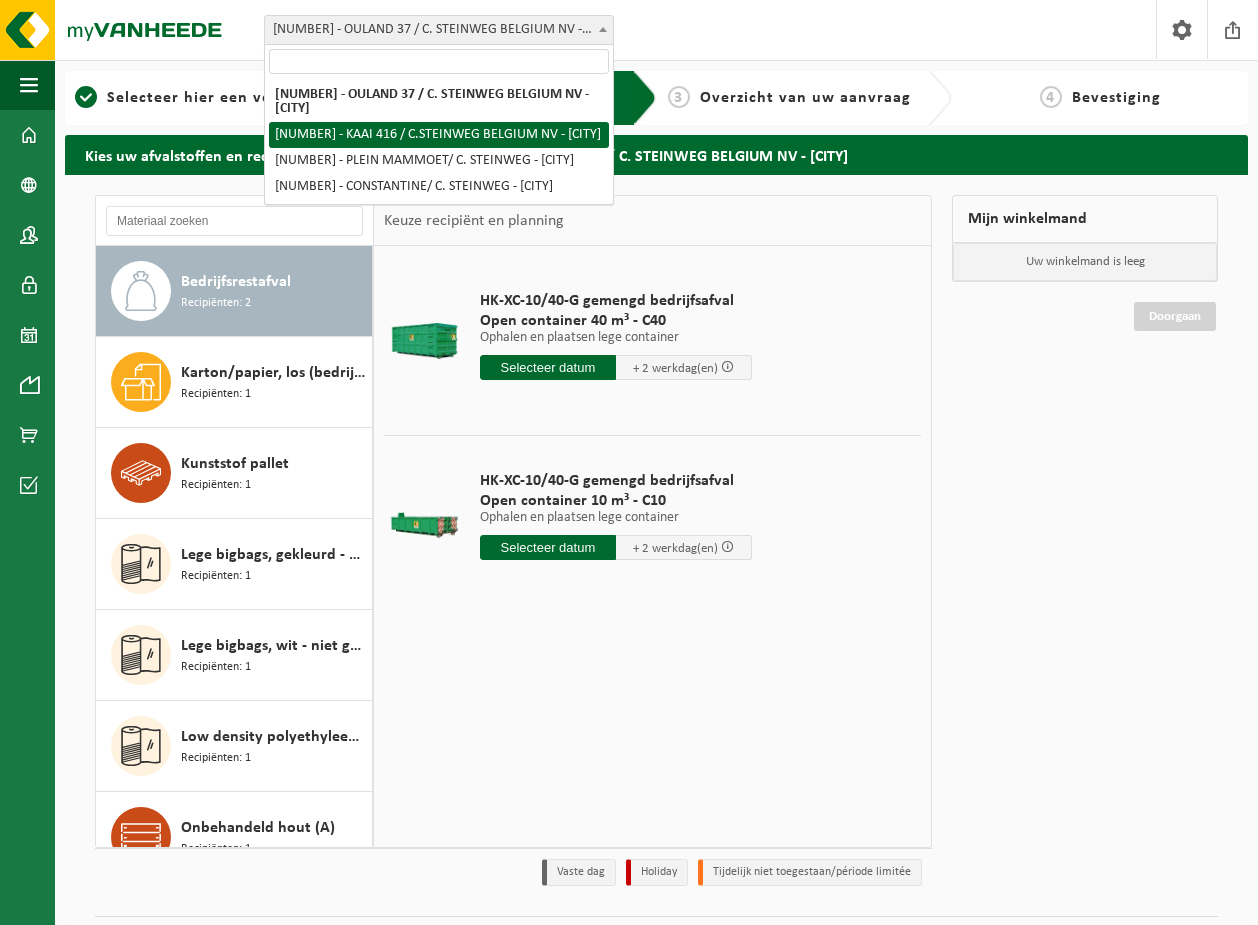 select on "7073" 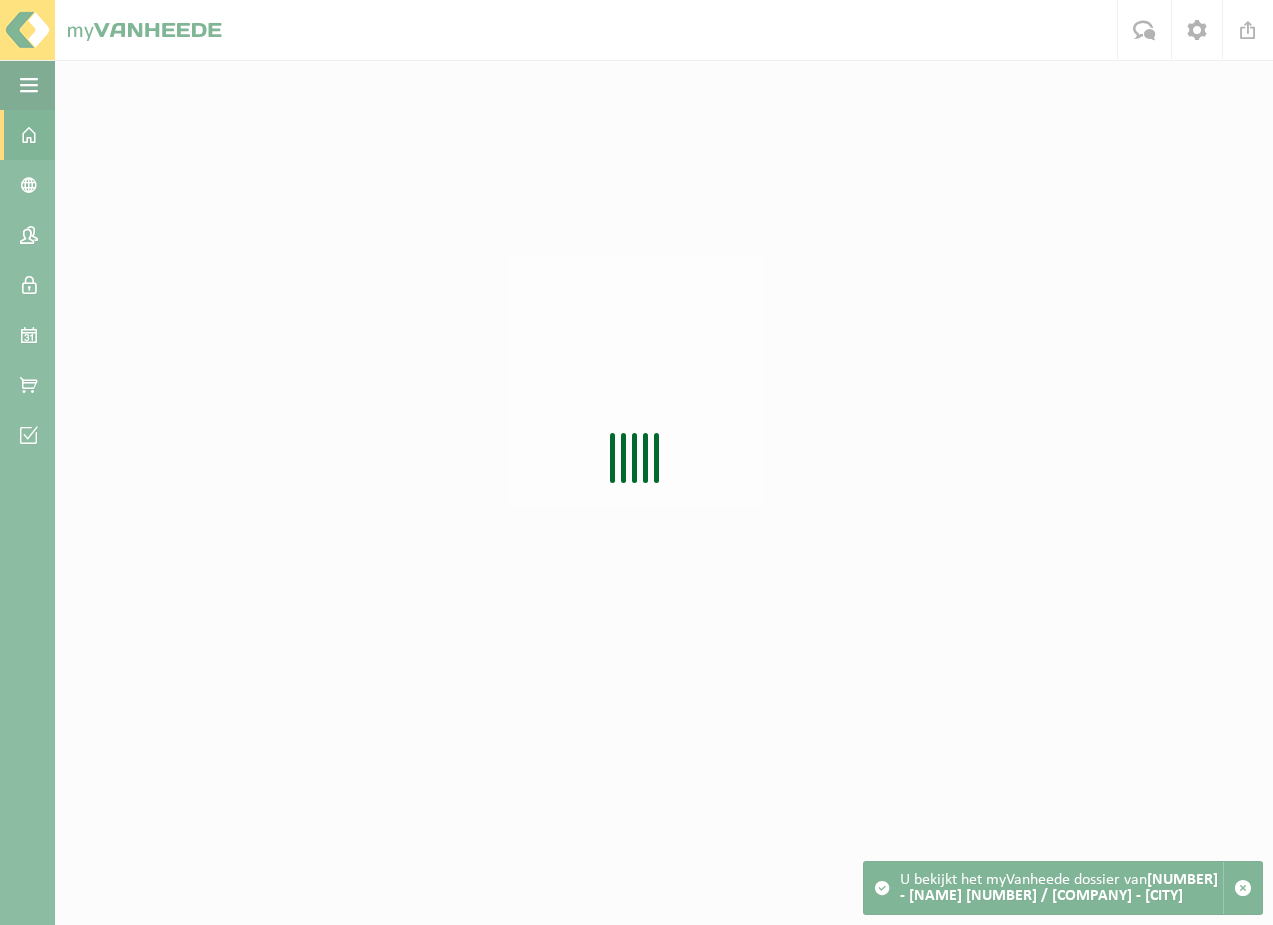 scroll, scrollTop: 0, scrollLeft: 0, axis: both 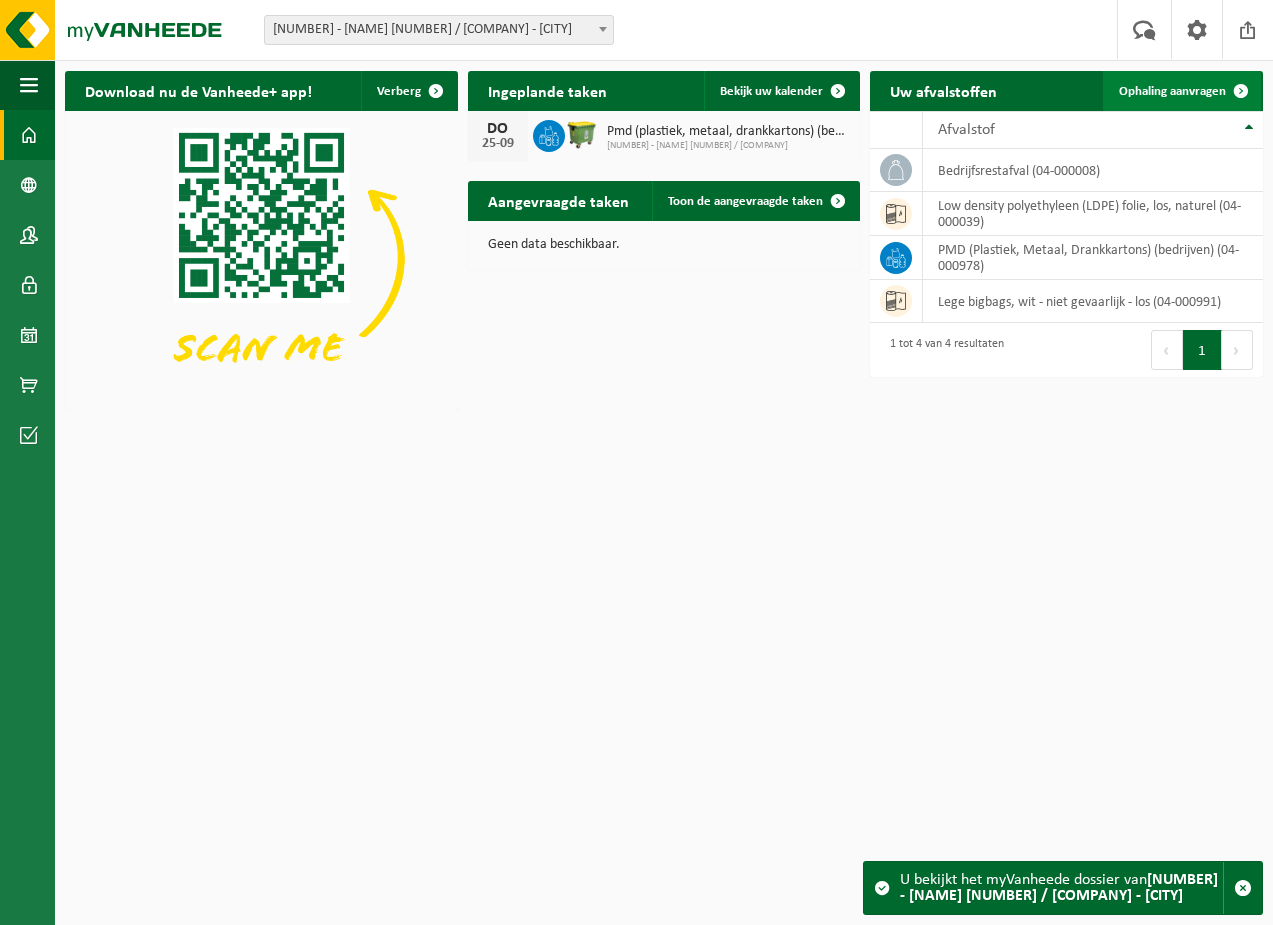 click on "Ophaling aanvragen" at bounding box center (1182, 91) 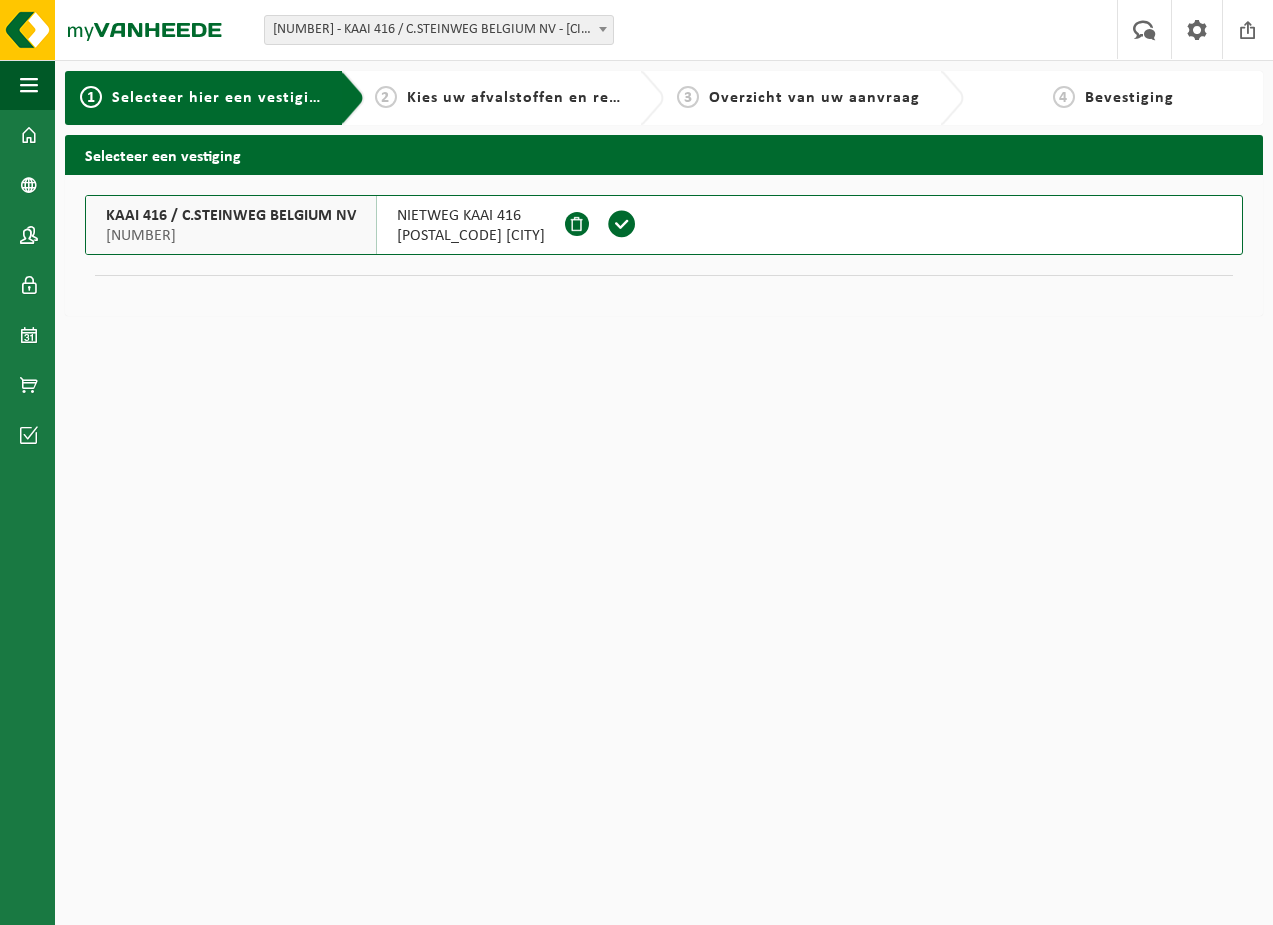 scroll, scrollTop: 0, scrollLeft: 0, axis: both 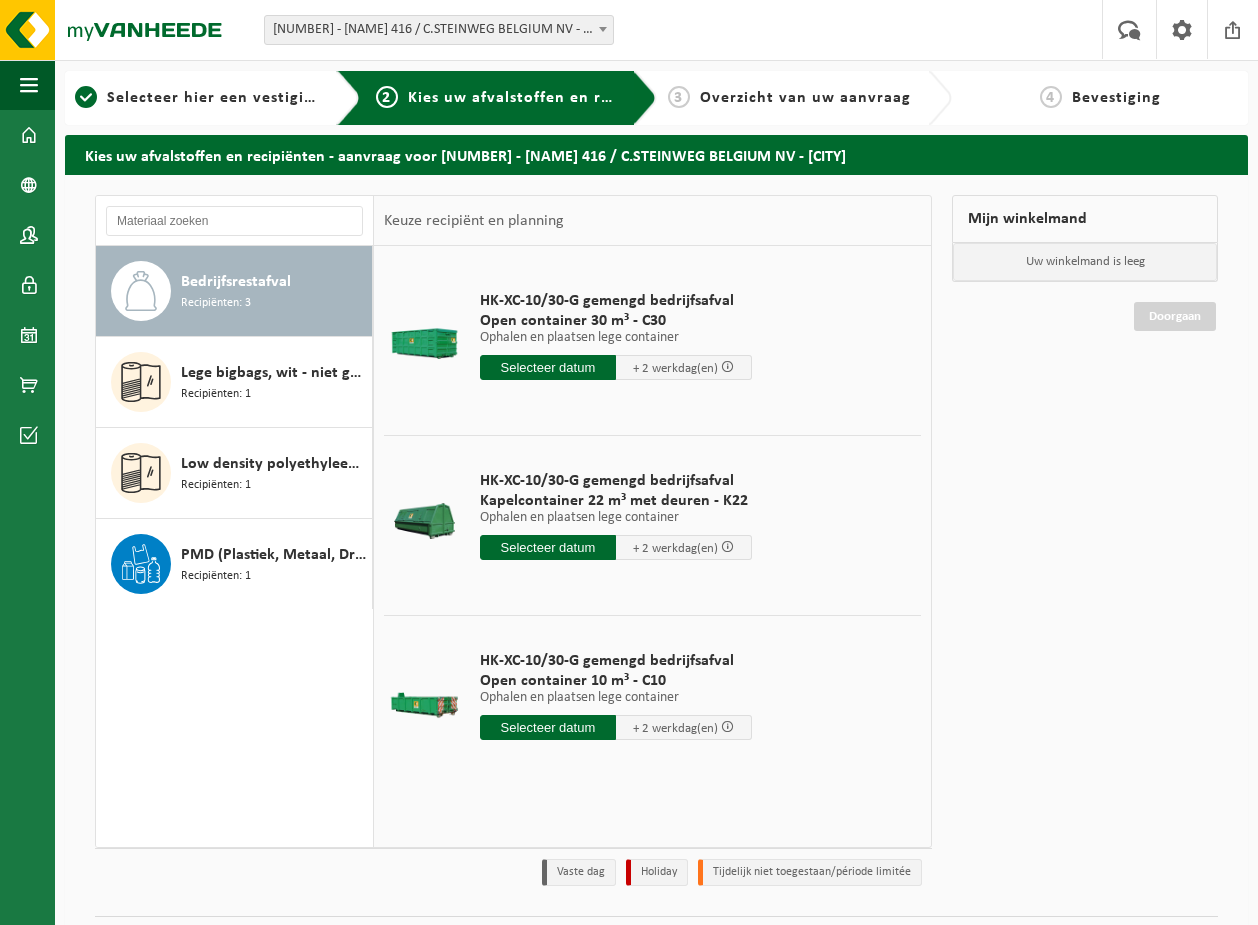 click on "Bedrijfsrestafval   Recipiënten: 3" at bounding box center (274, 291) 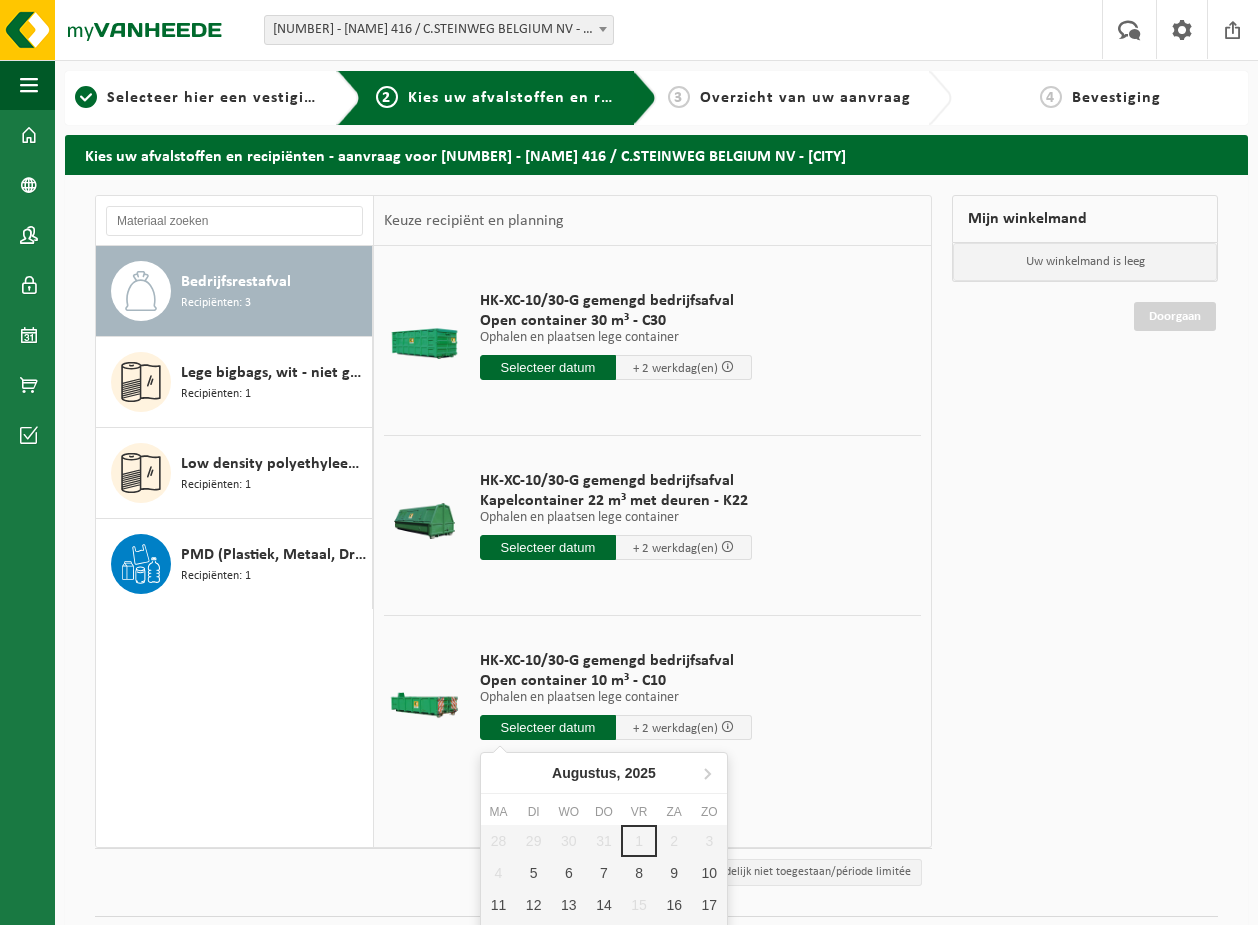 click at bounding box center (548, 727) 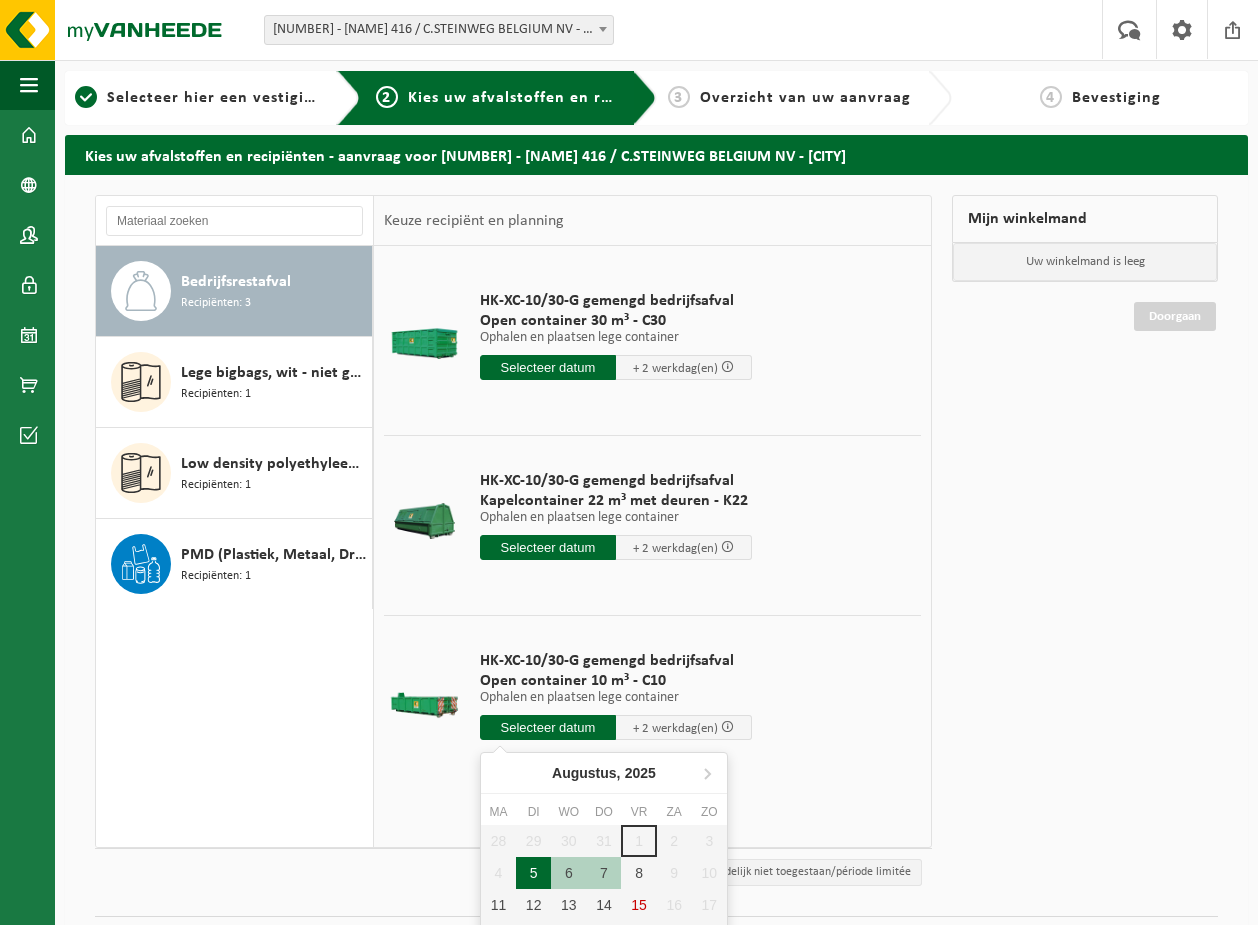 click on "5" at bounding box center (533, 873) 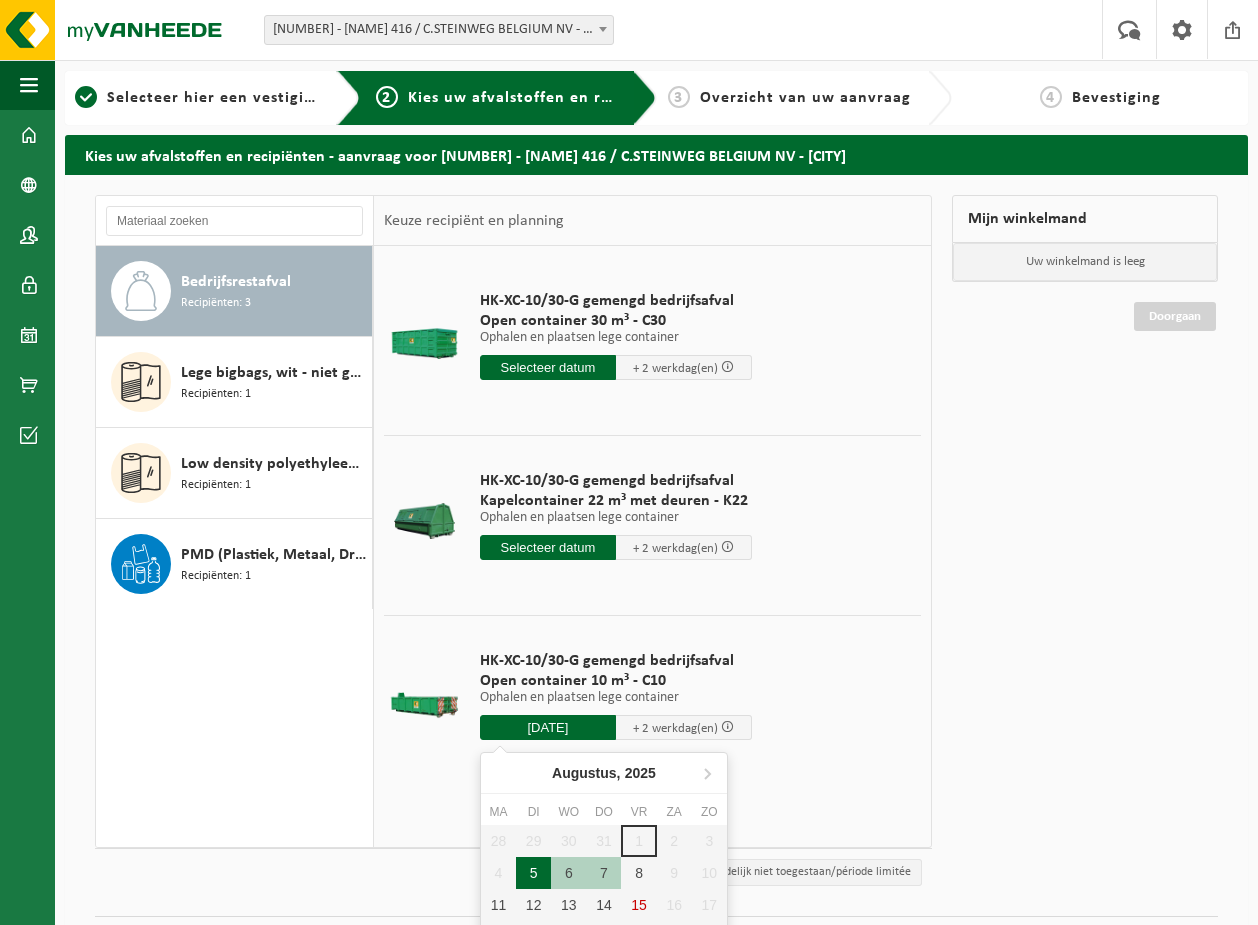 type on "Van 2025-08-05" 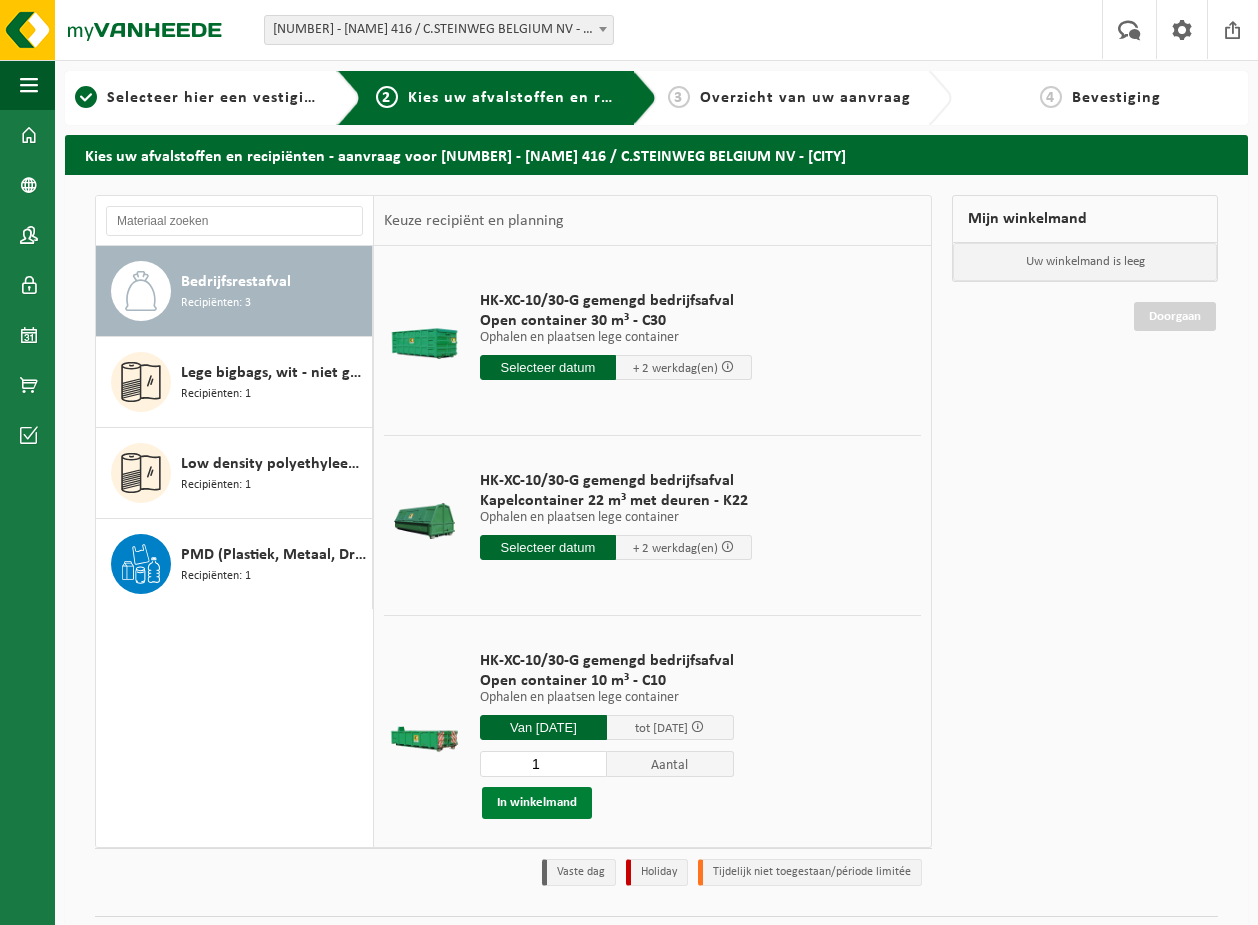 click on "In winkelmand" at bounding box center (537, 803) 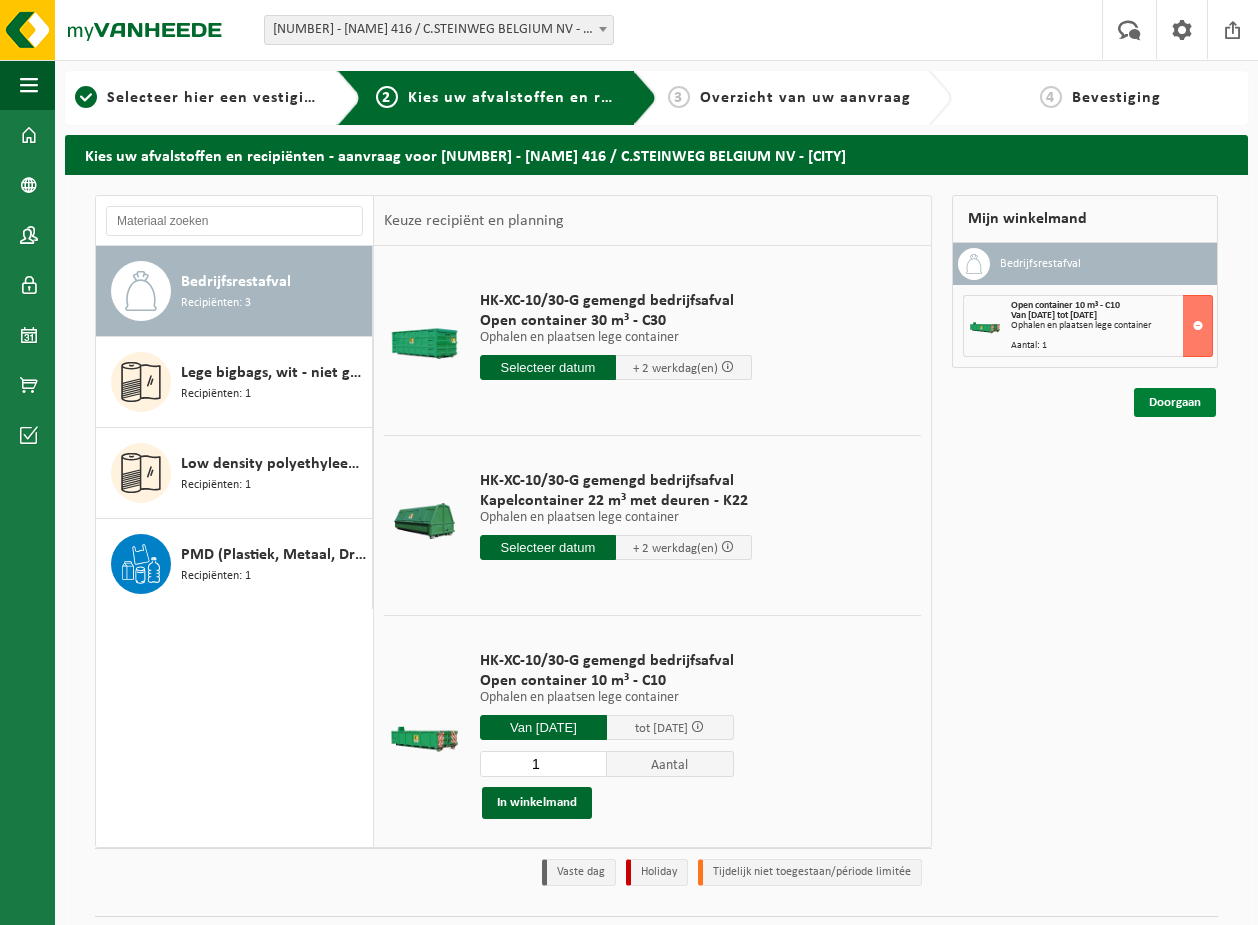 click on "Doorgaan" at bounding box center [1175, 402] 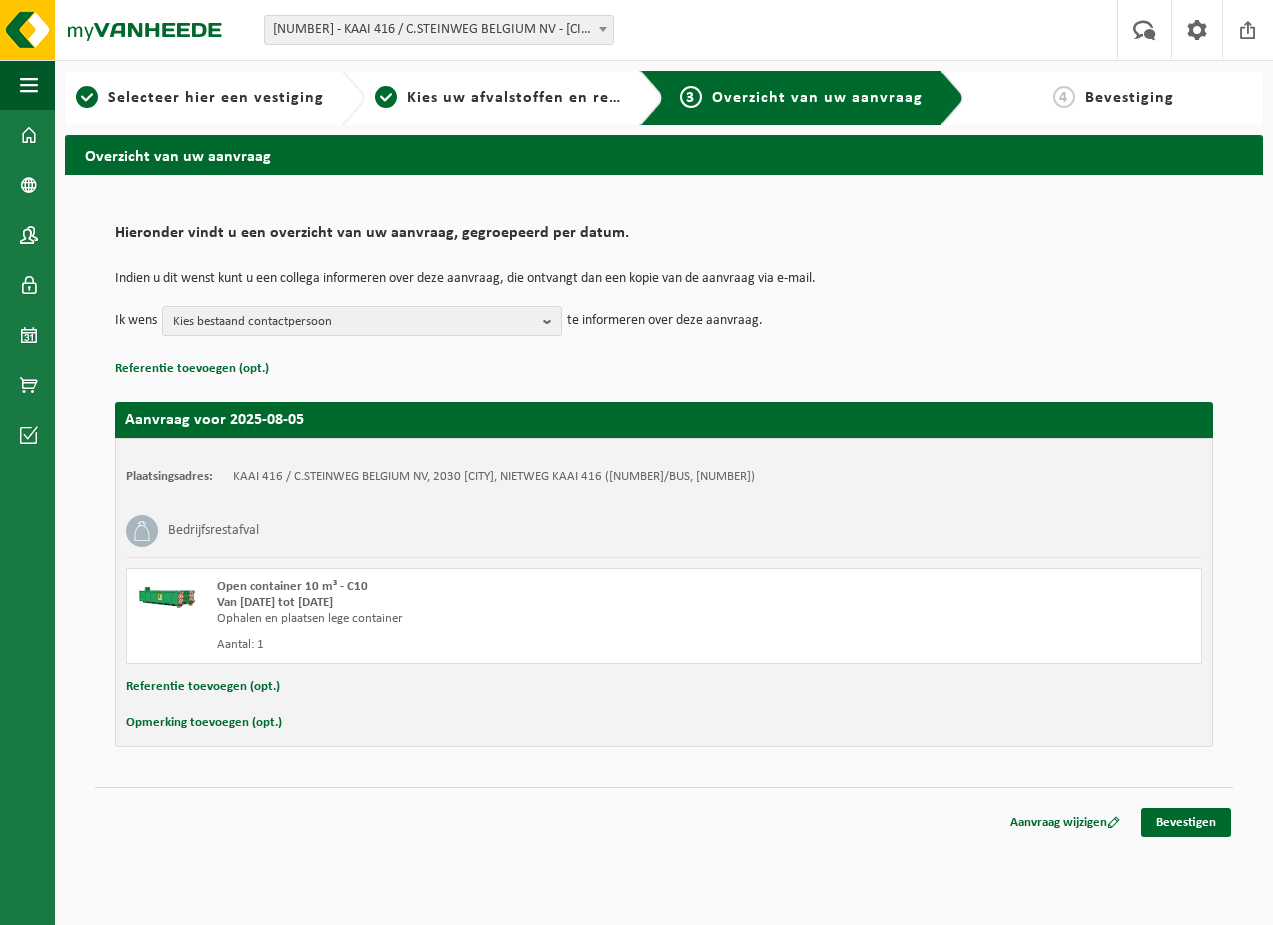 scroll, scrollTop: 0, scrollLeft: 0, axis: both 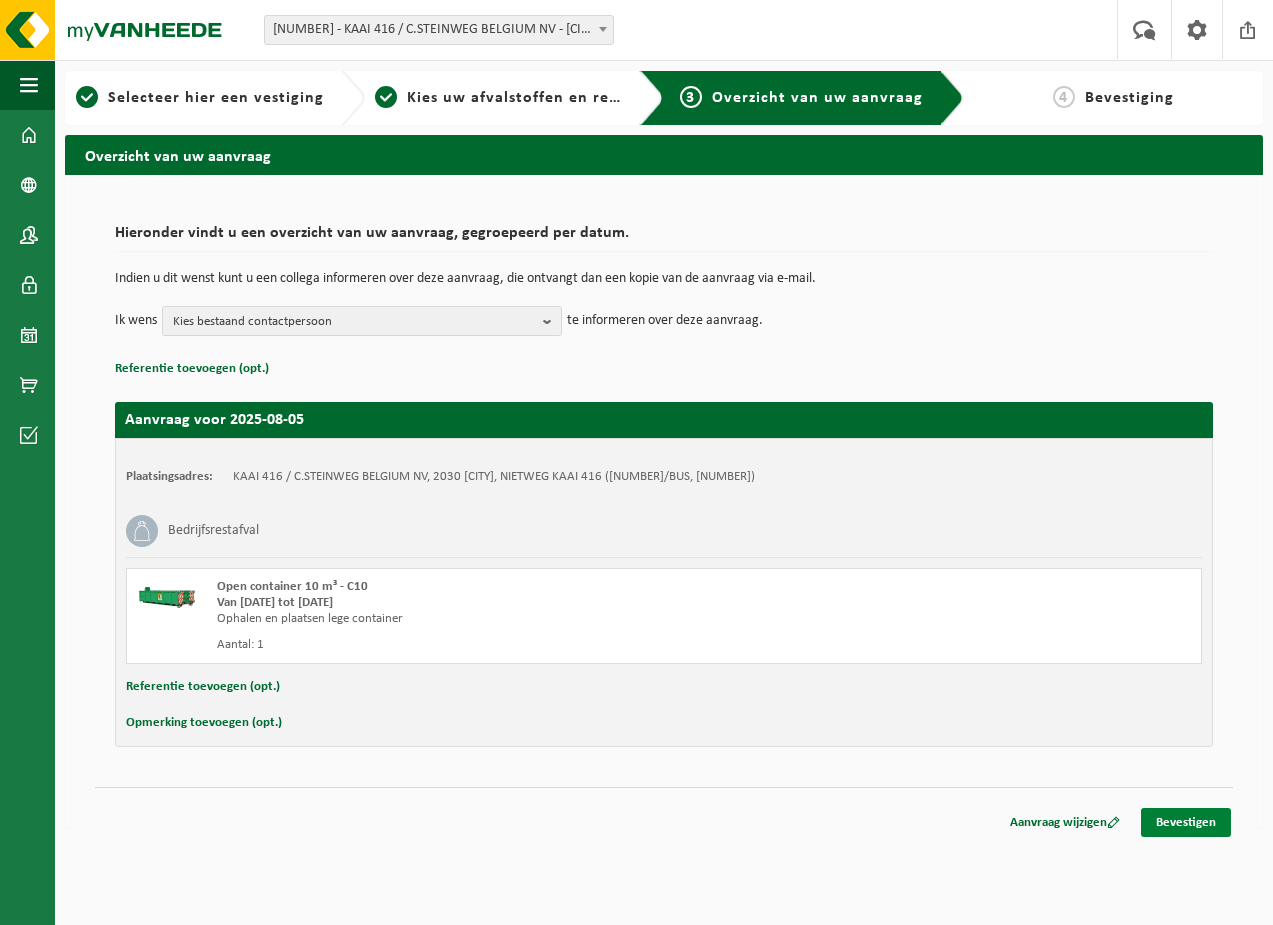 click on "Bevestigen" at bounding box center [1186, 822] 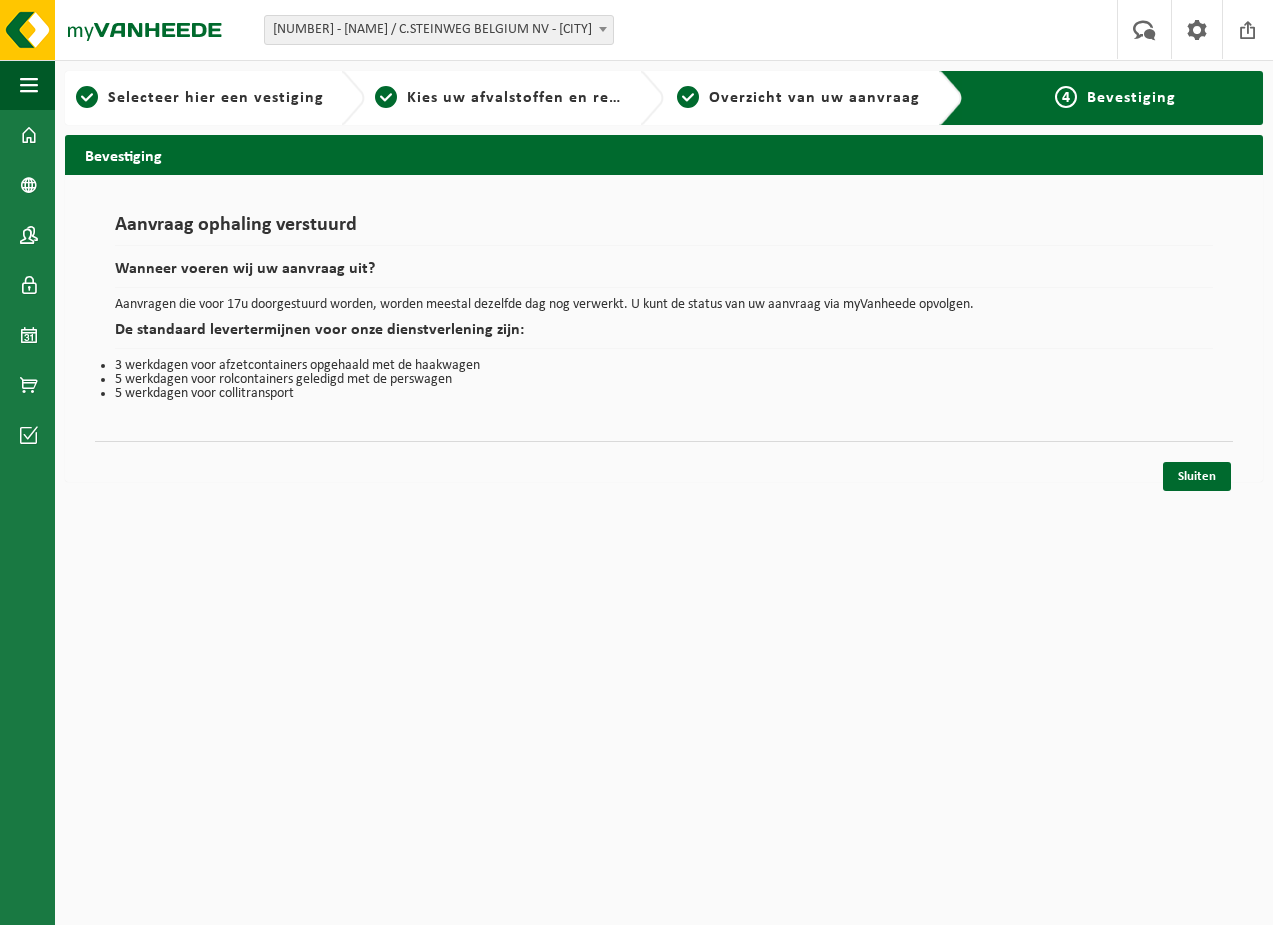 scroll, scrollTop: 0, scrollLeft: 0, axis: both 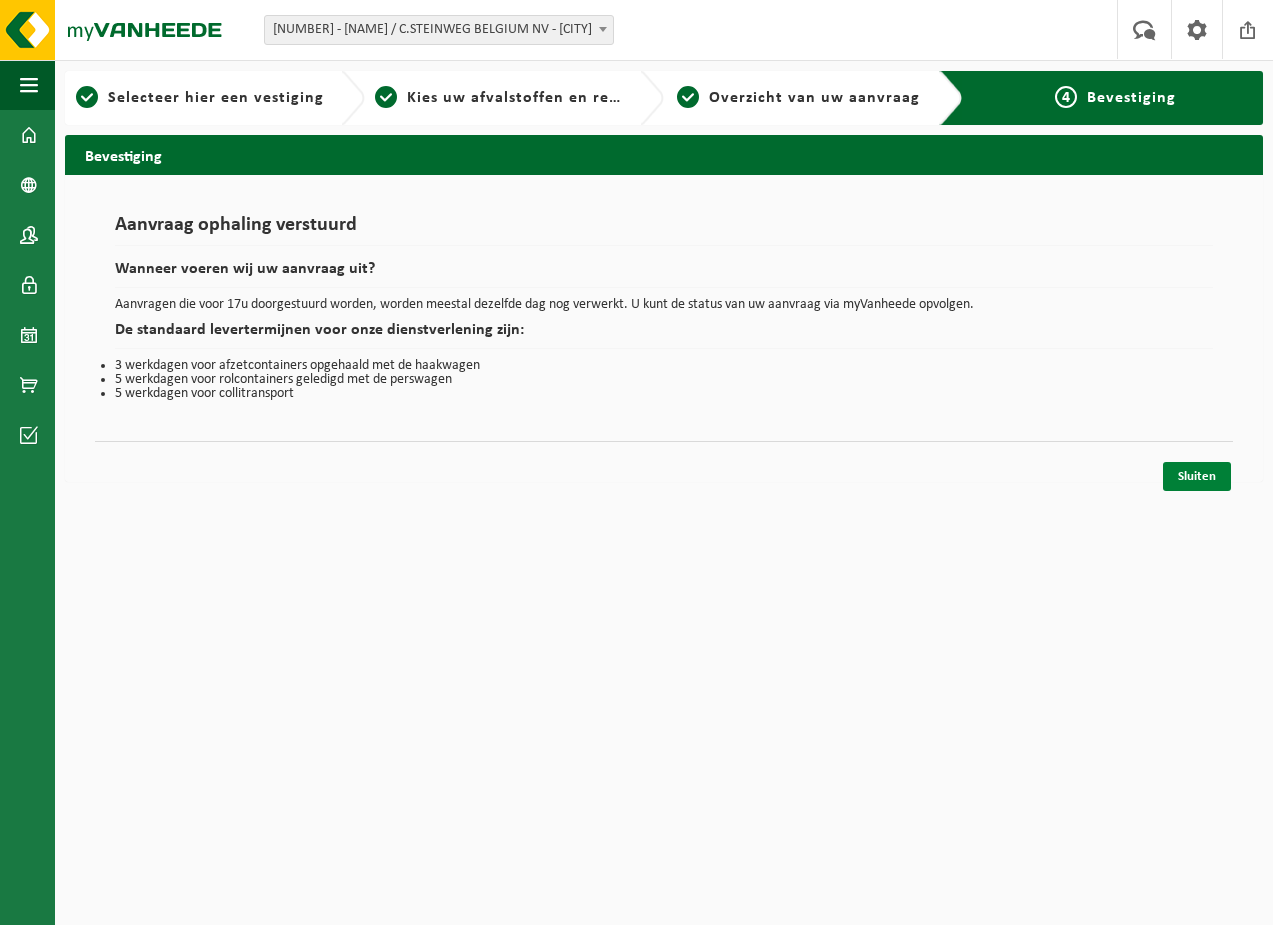 click on "Sluiten" at bounding box center (1197, 476) 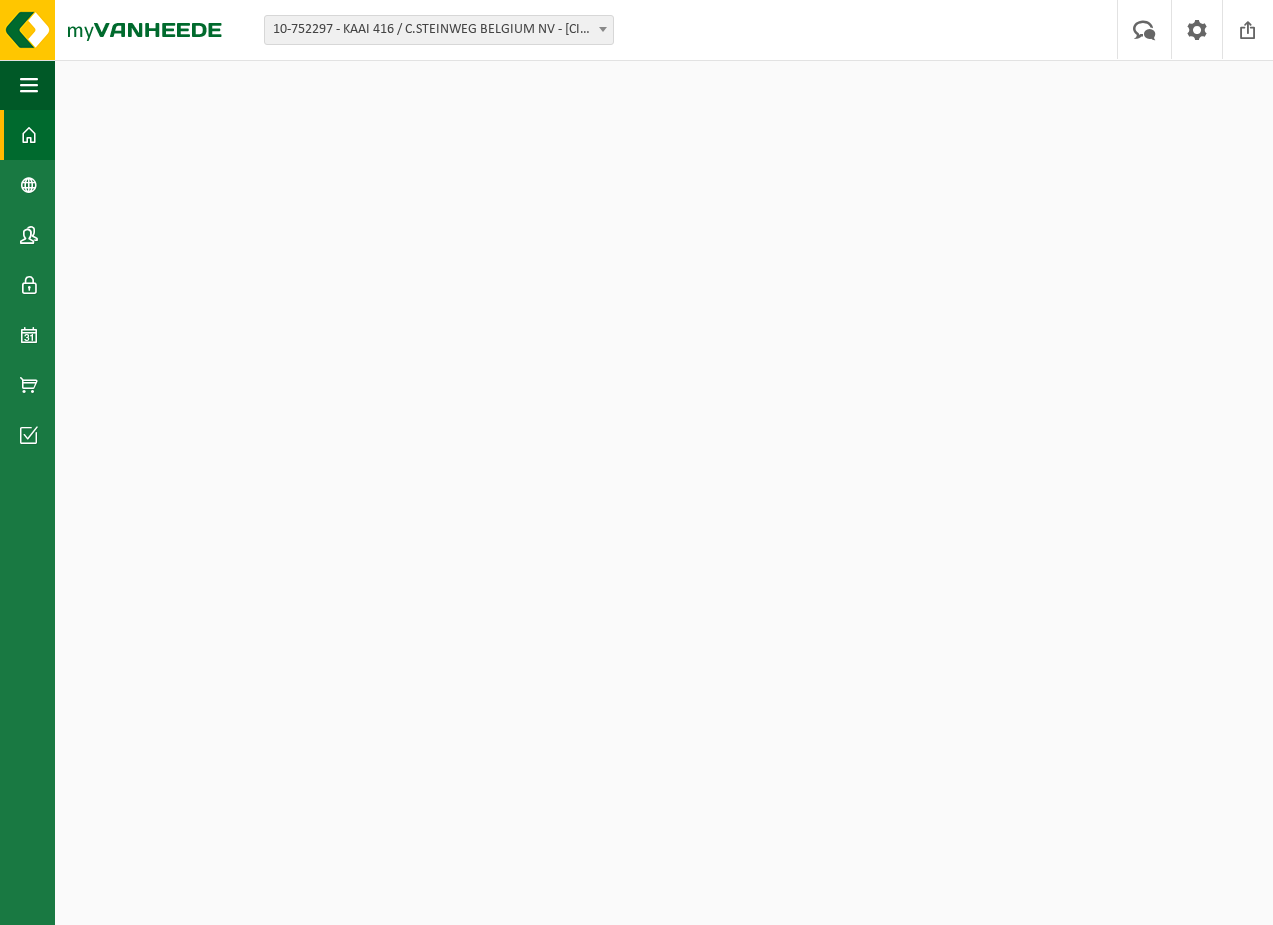 scroll, scrollTop: 0, scrollLeft: 0, axis: both 